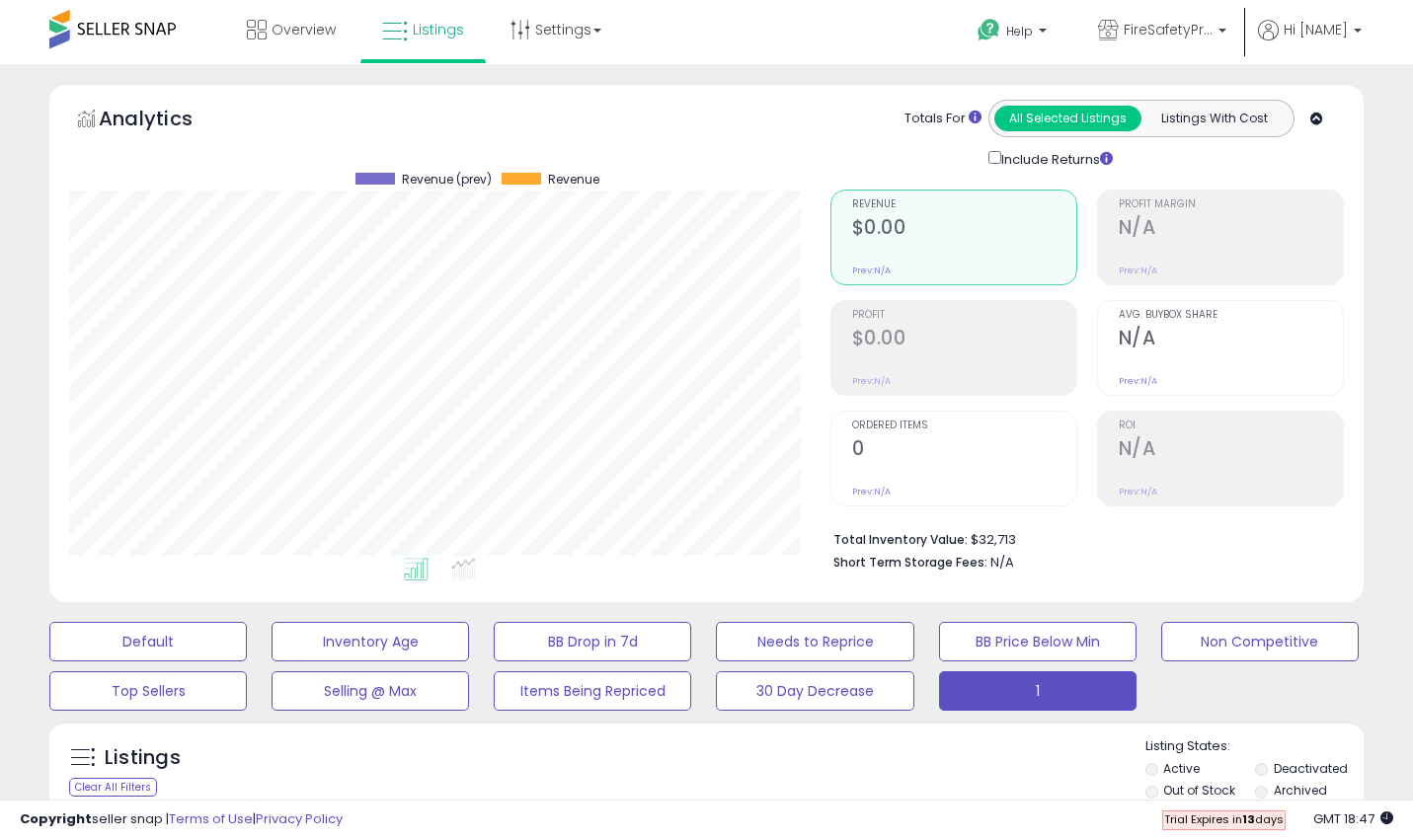 scroll, scrollTop: 517, scrollLeft: 0, axis: vertical 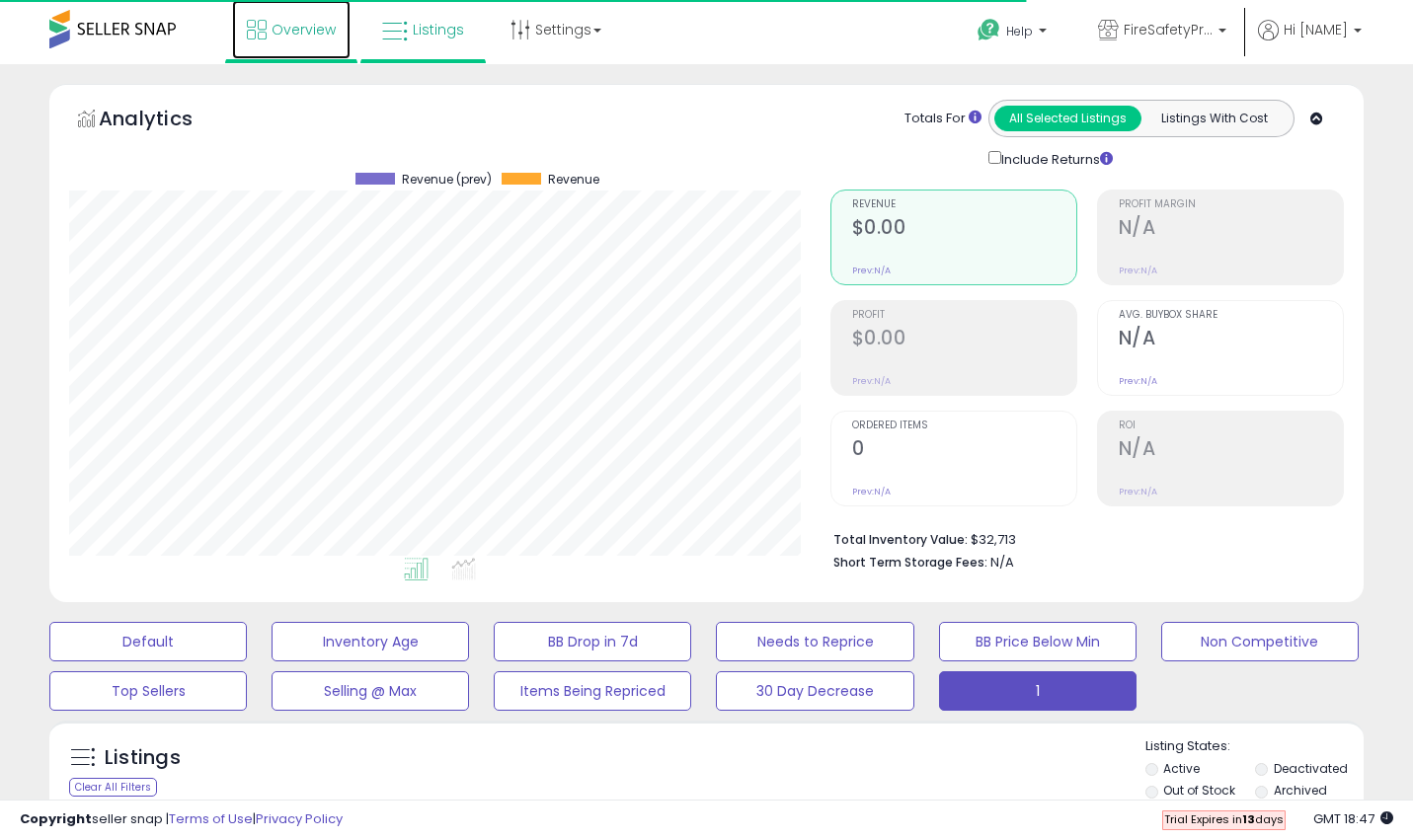 click on "Overview" at bounding box center (291, 30) 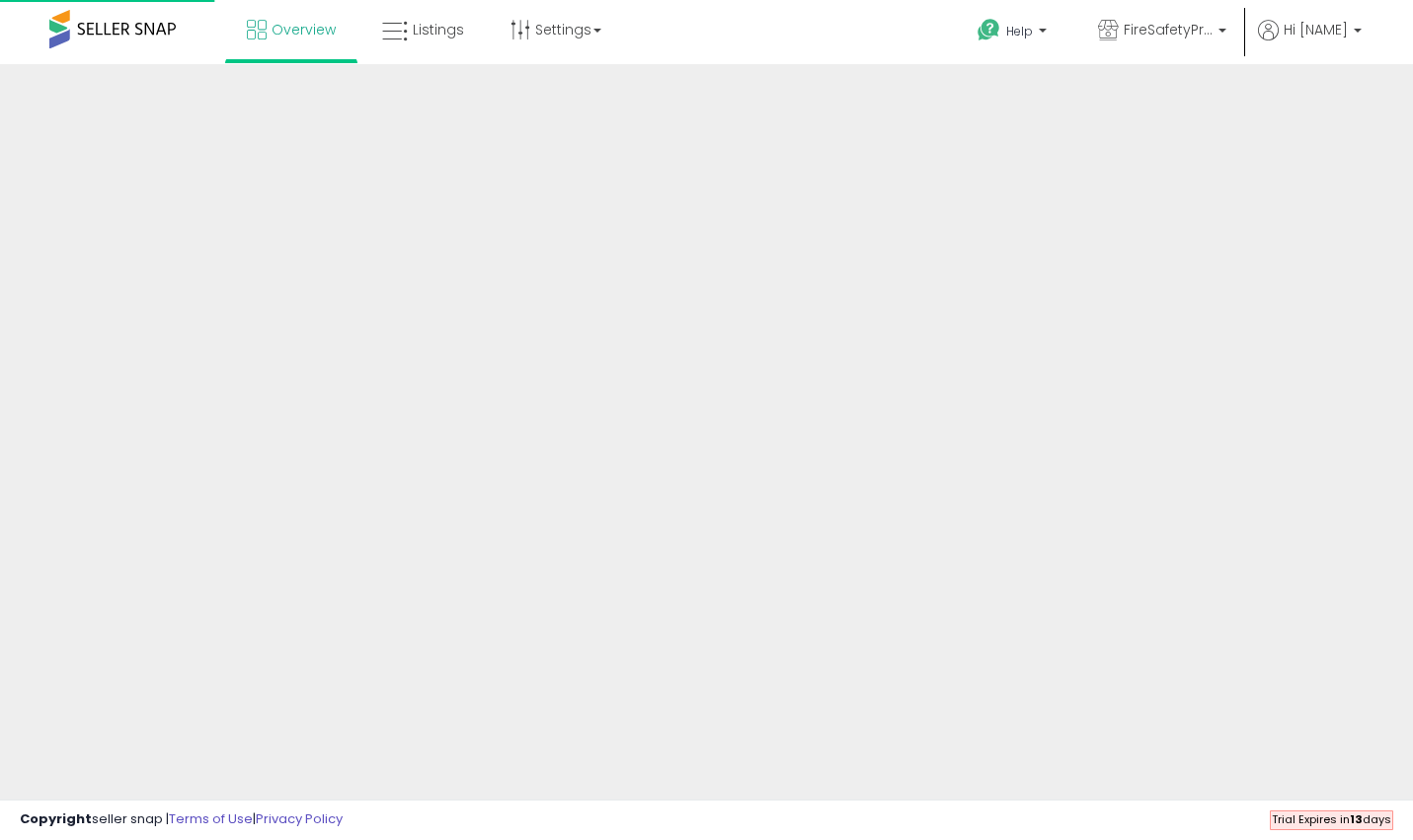 scroll, scrollTop: 0, scrollLeft: 0, axis: both 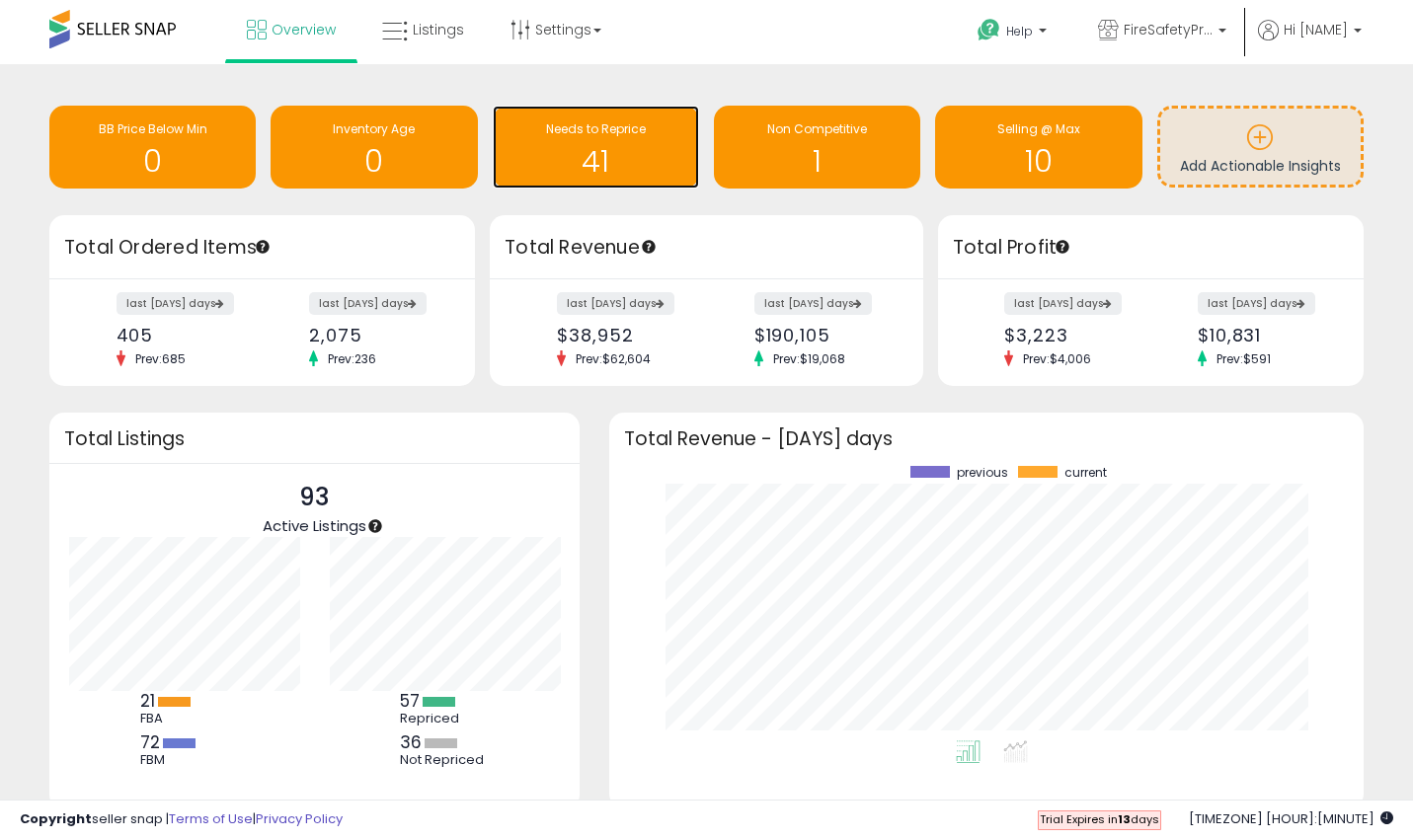 click on "41" at bounding box center [595, 161] 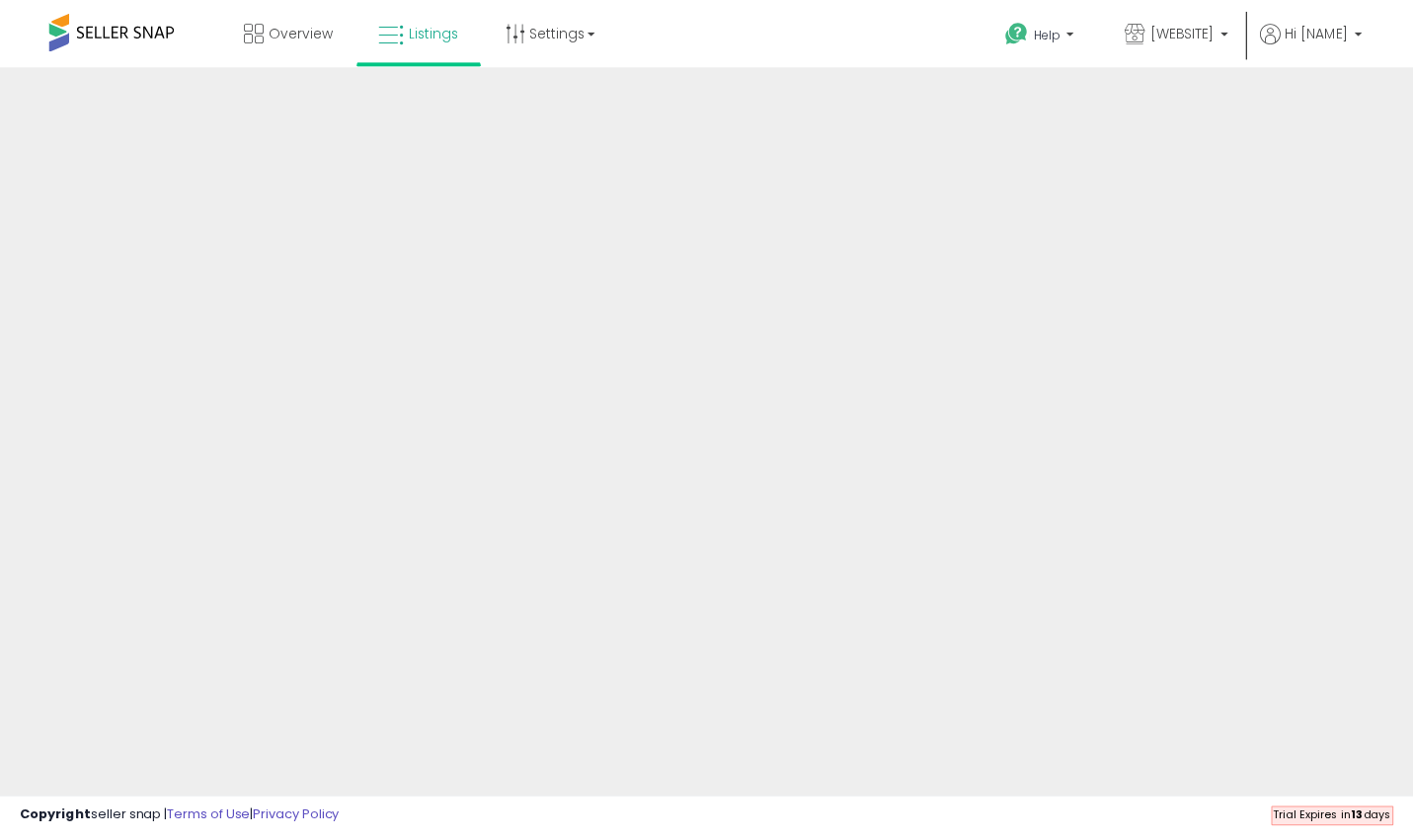 scroll, scrollTop: 0, scrollLeft: 0, axis: both 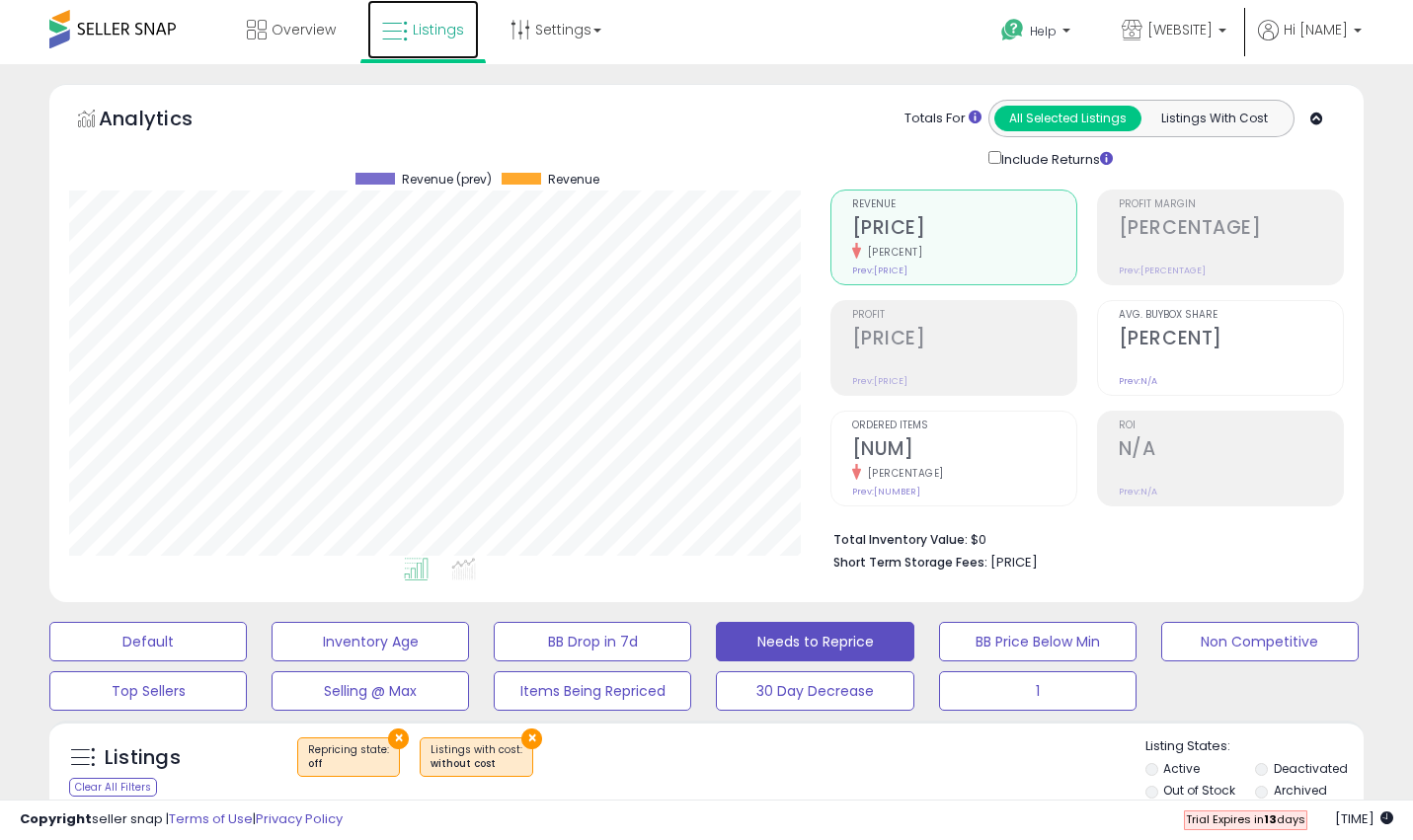 click at bounding box center (395, 32) 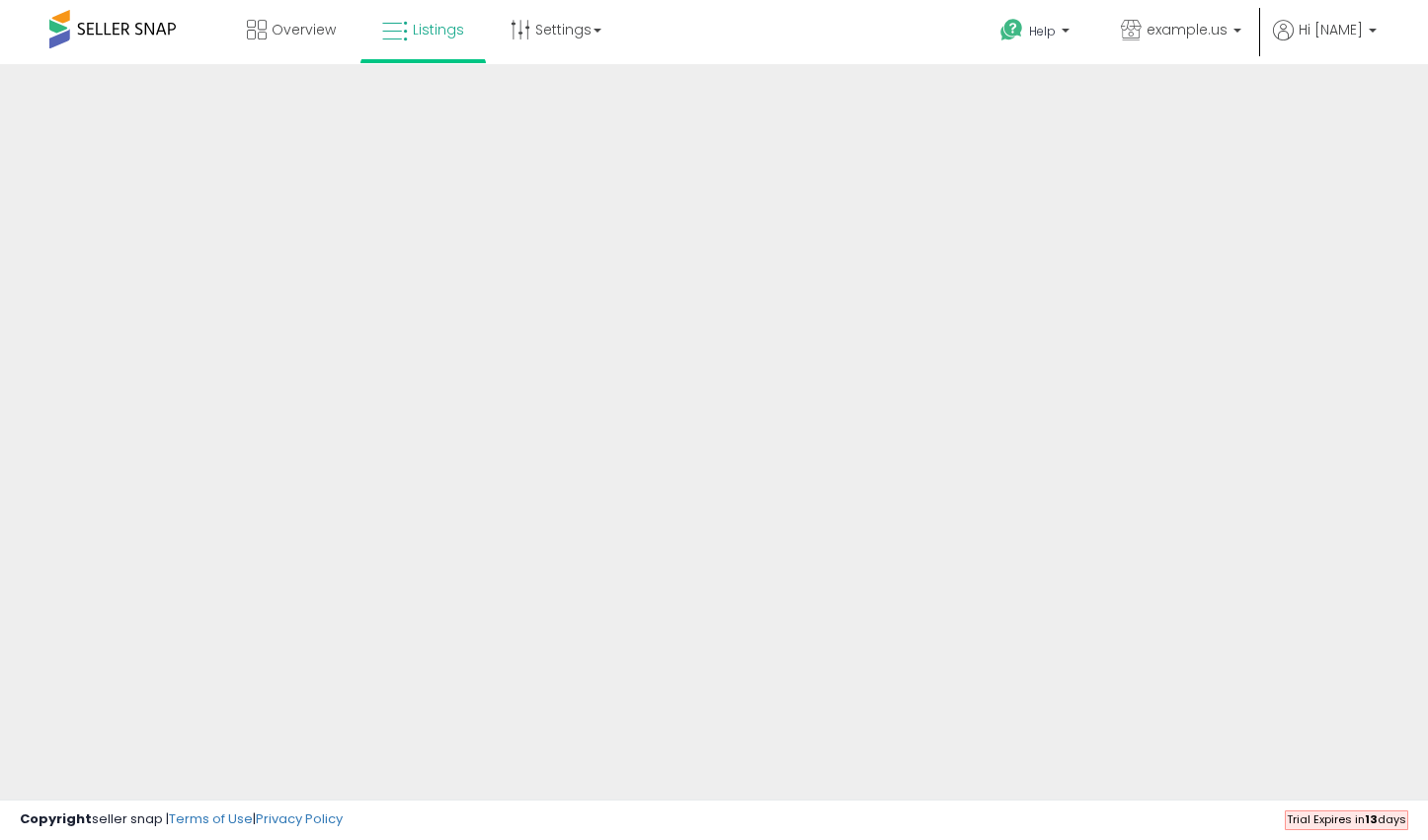 click on "Overview
Listings" at bounding box center [714, 41] 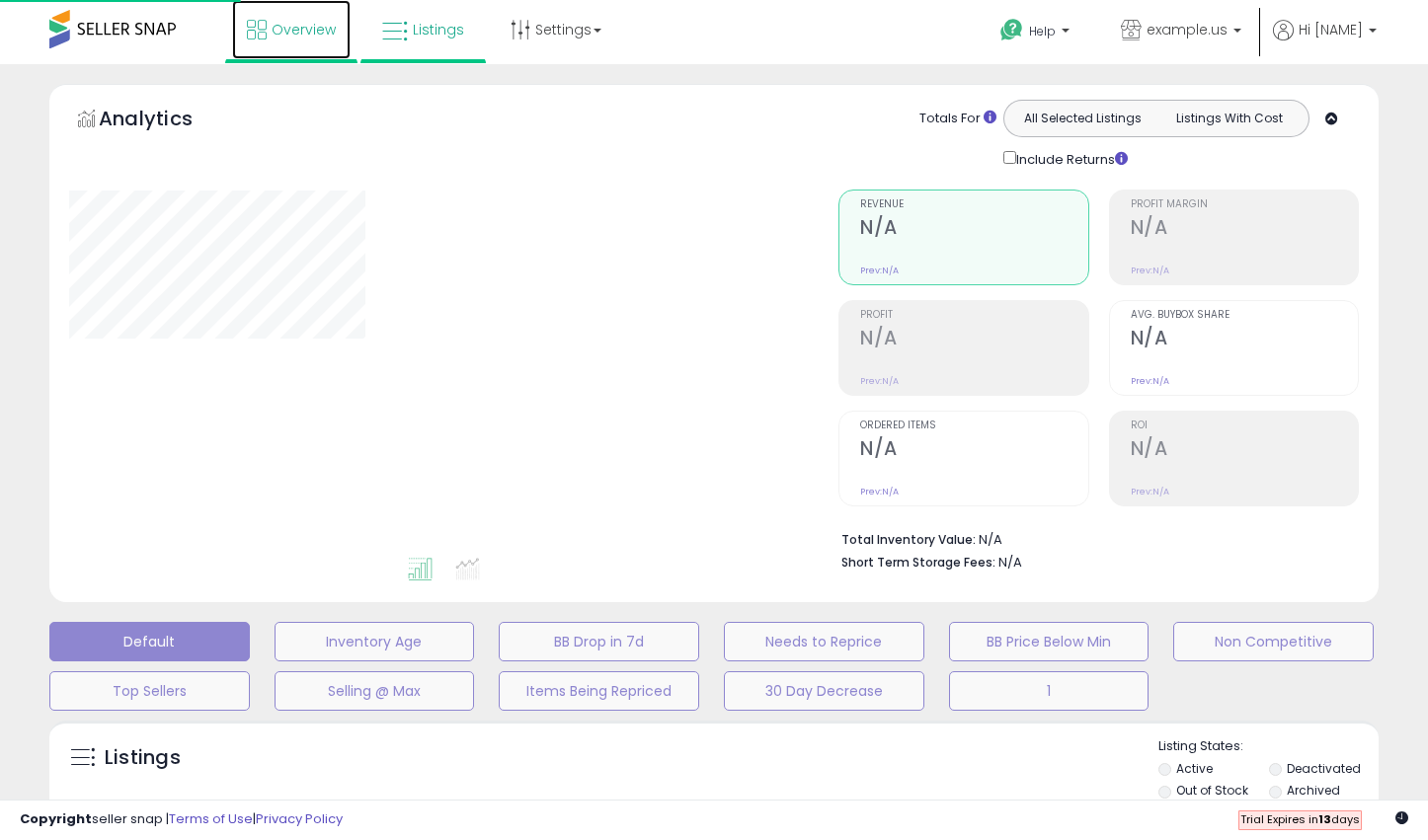 click on "Overview" at bounding box center (303, 30) 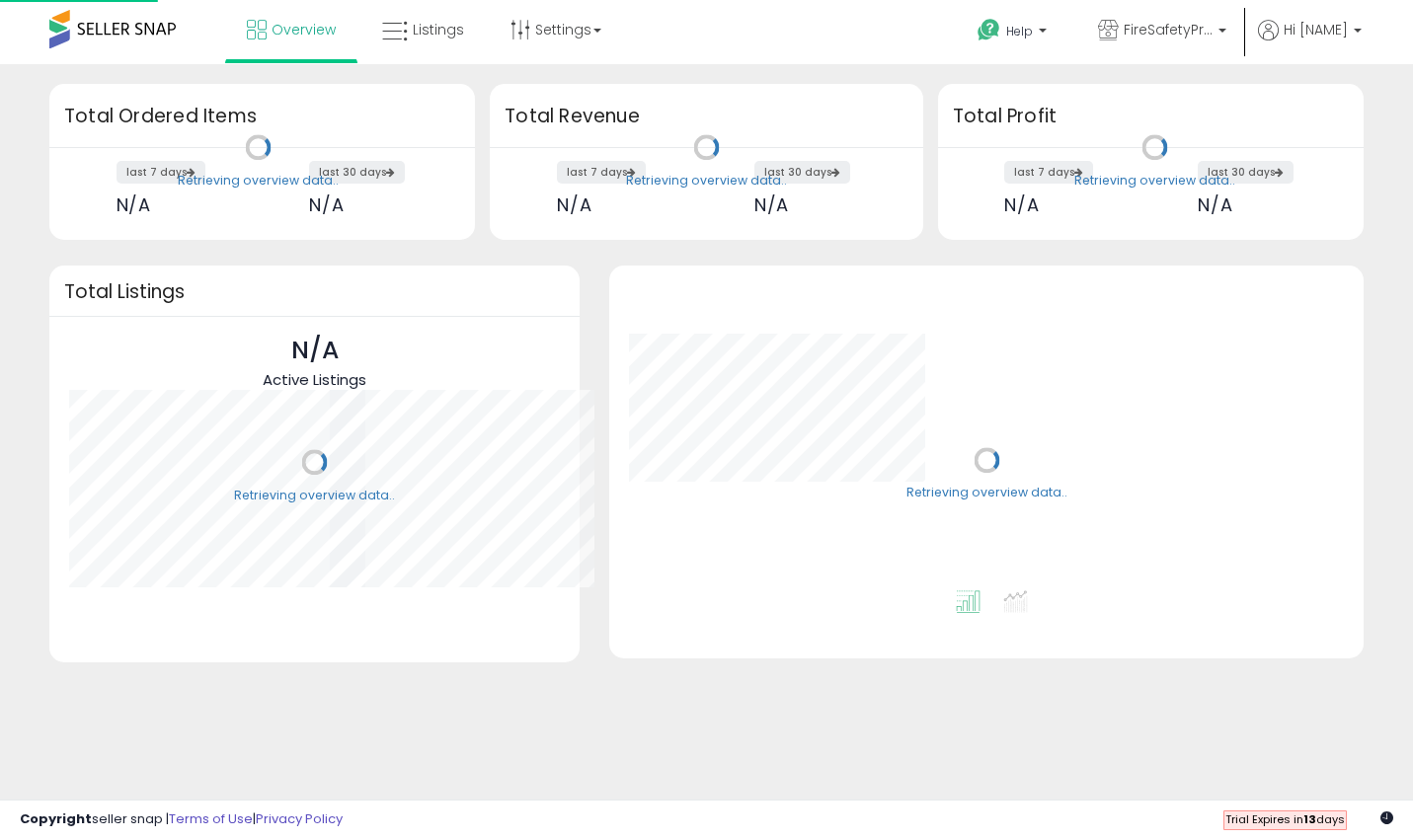 scroll, scrollTop: 0, scrollLeft: 0, axis: both 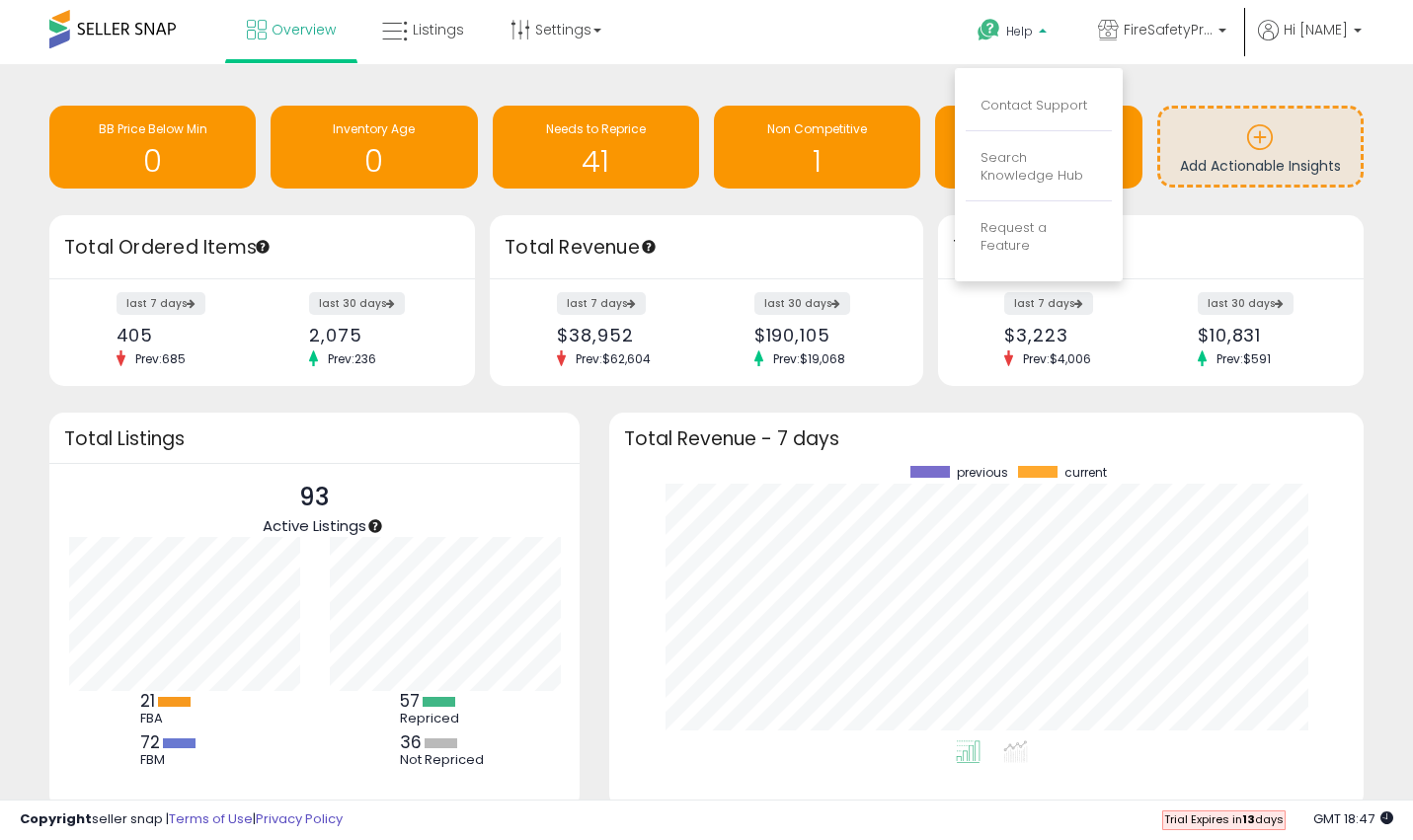 click on "Overview
Listings
Settings" at bounding box center [451, 41] 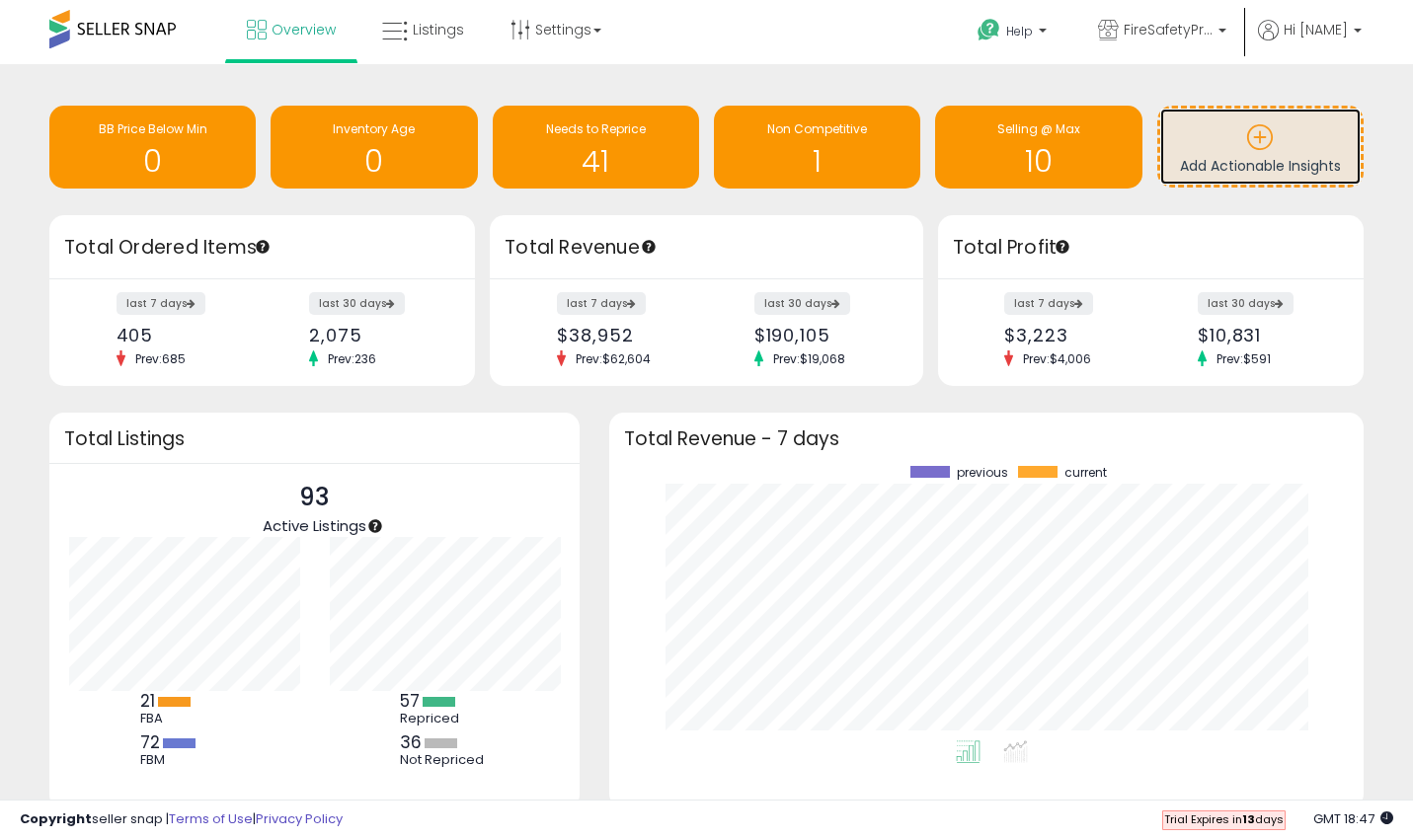 click at bounding box center (1260, 137) 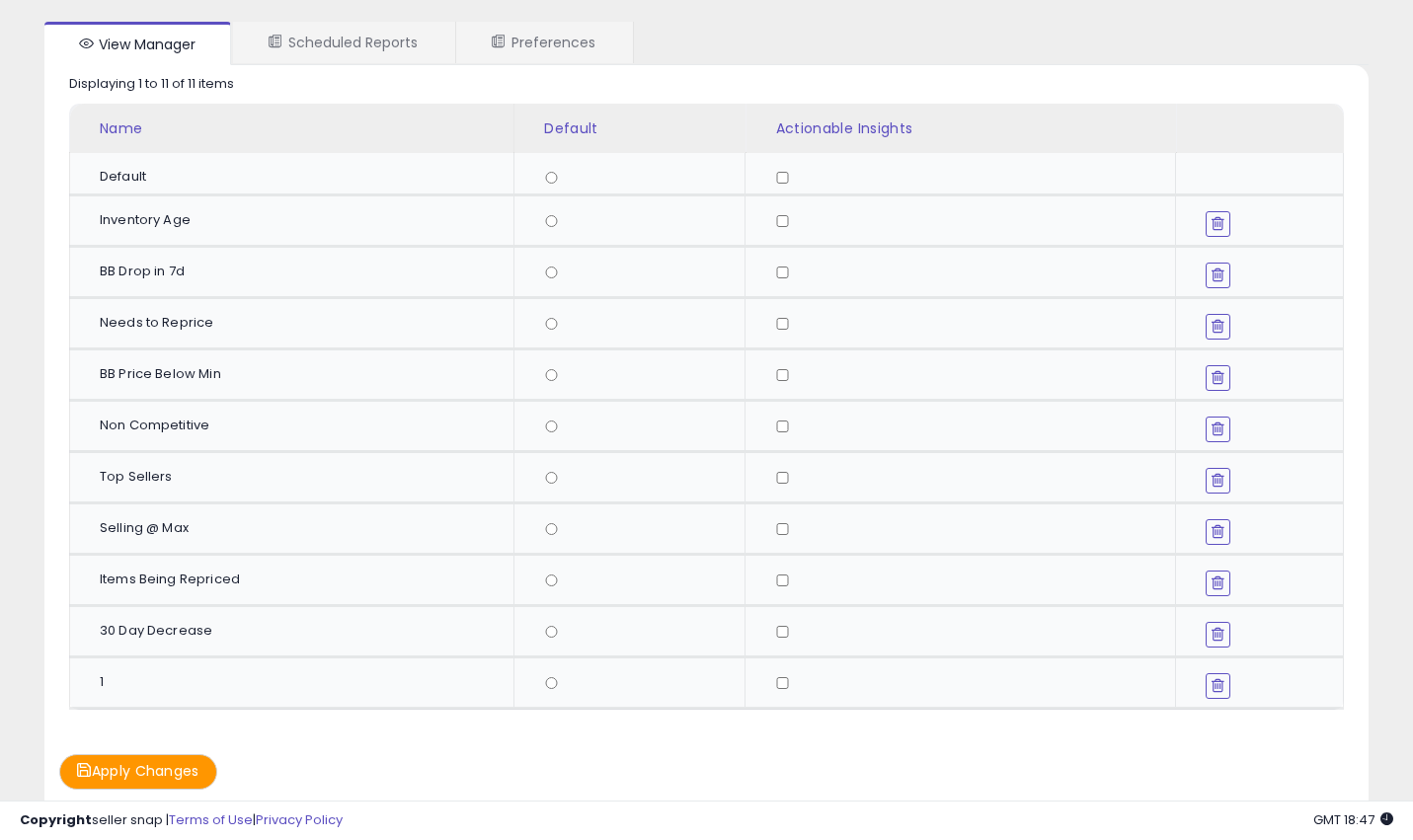 scroll, scrollTop: 0, scrollLeft: 0, axis: both 